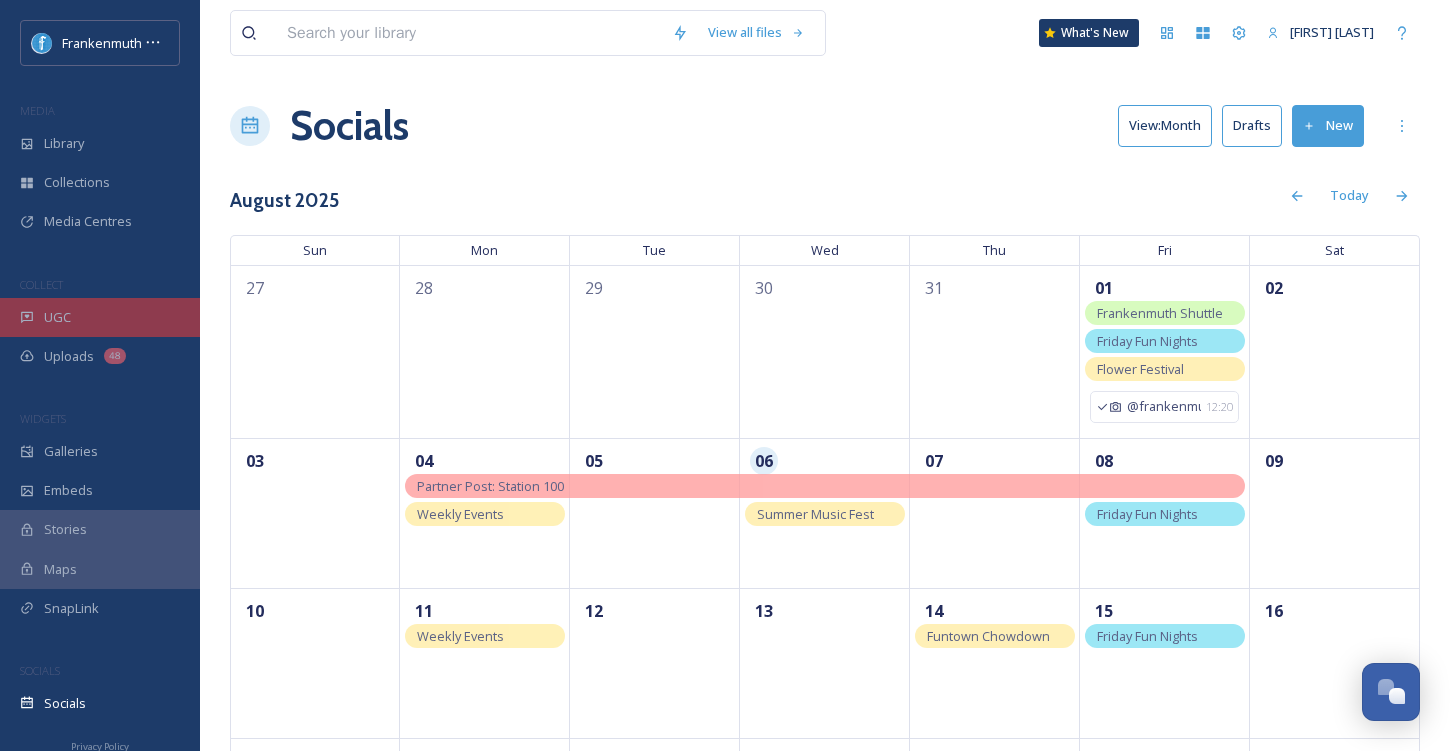 scroll, scrollTop: 300, scrollLeft: 0, axis: vertical 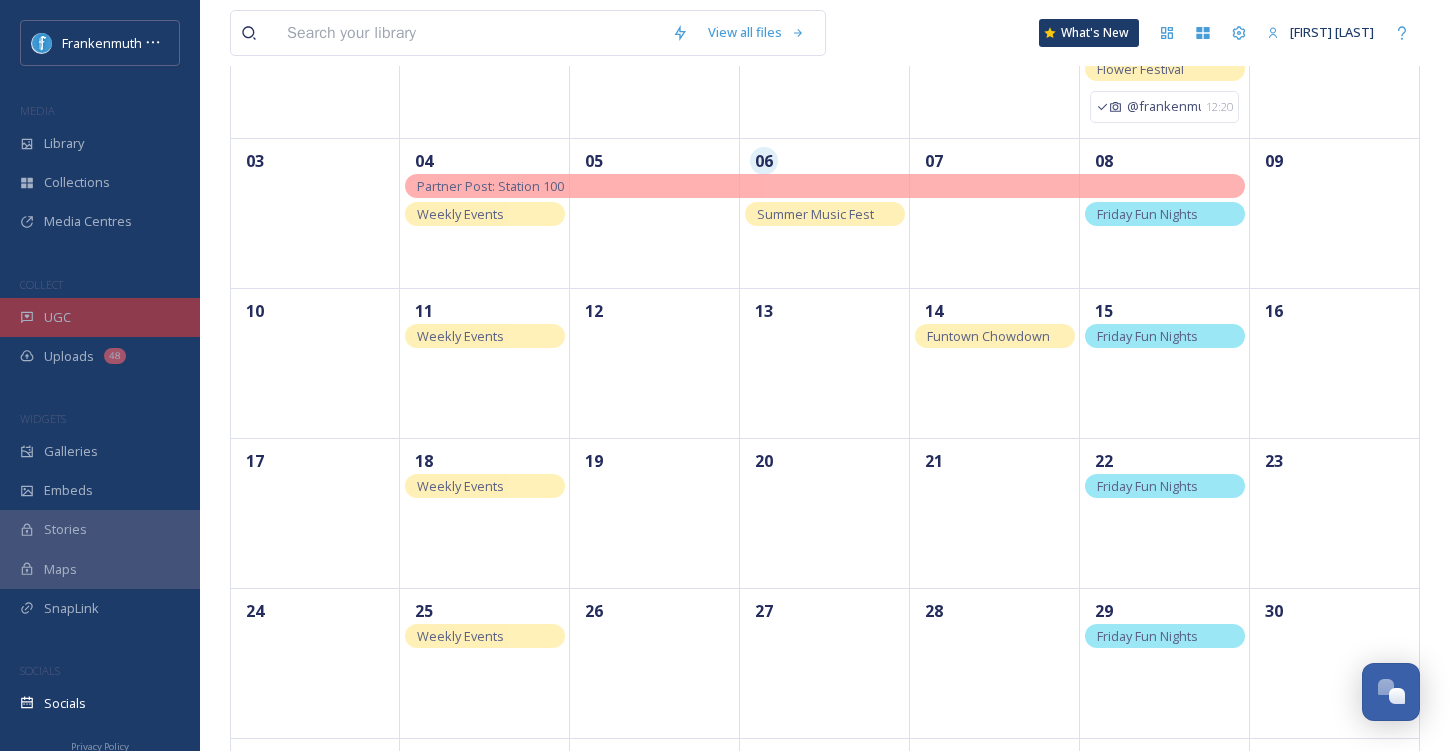 click on "UGC" at bounding box center (100, 317) 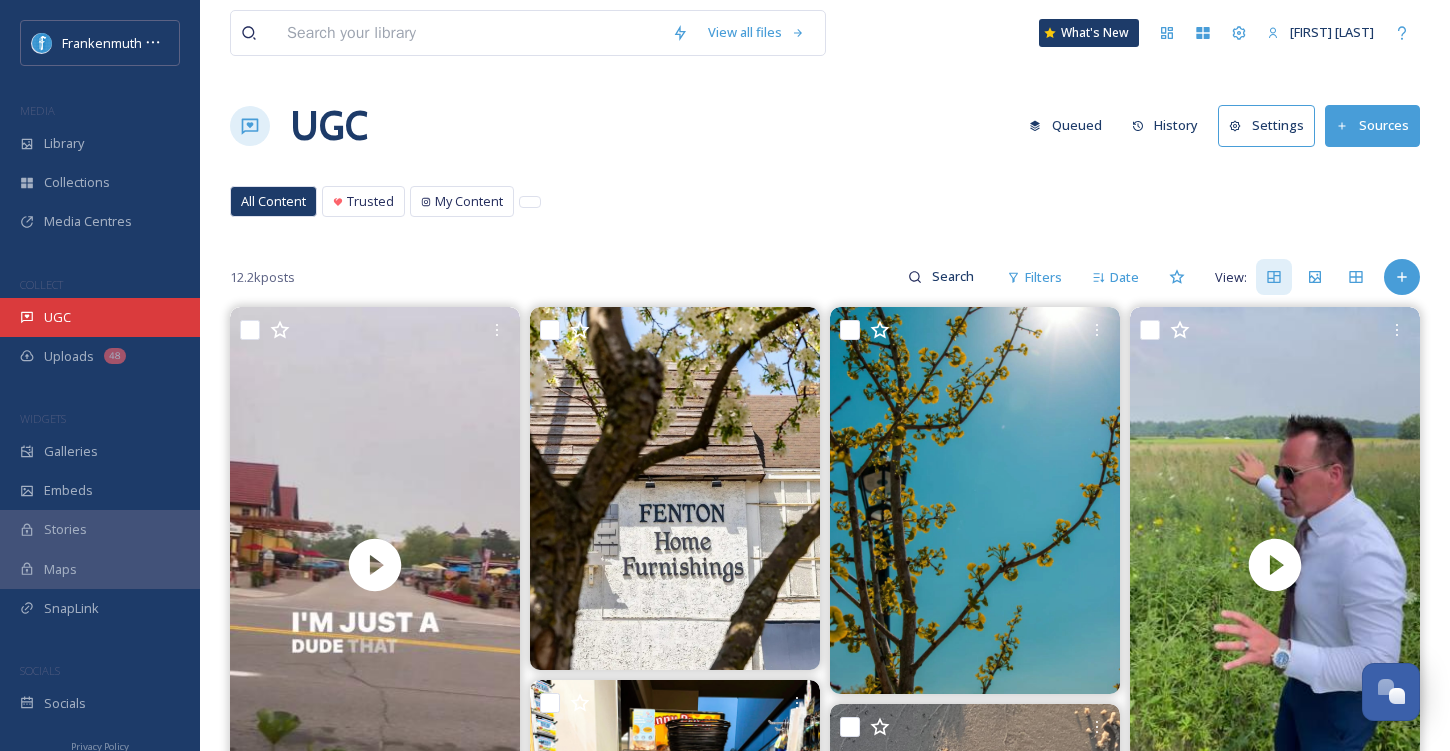 click on "UGC" at bounding box center [100, 317] 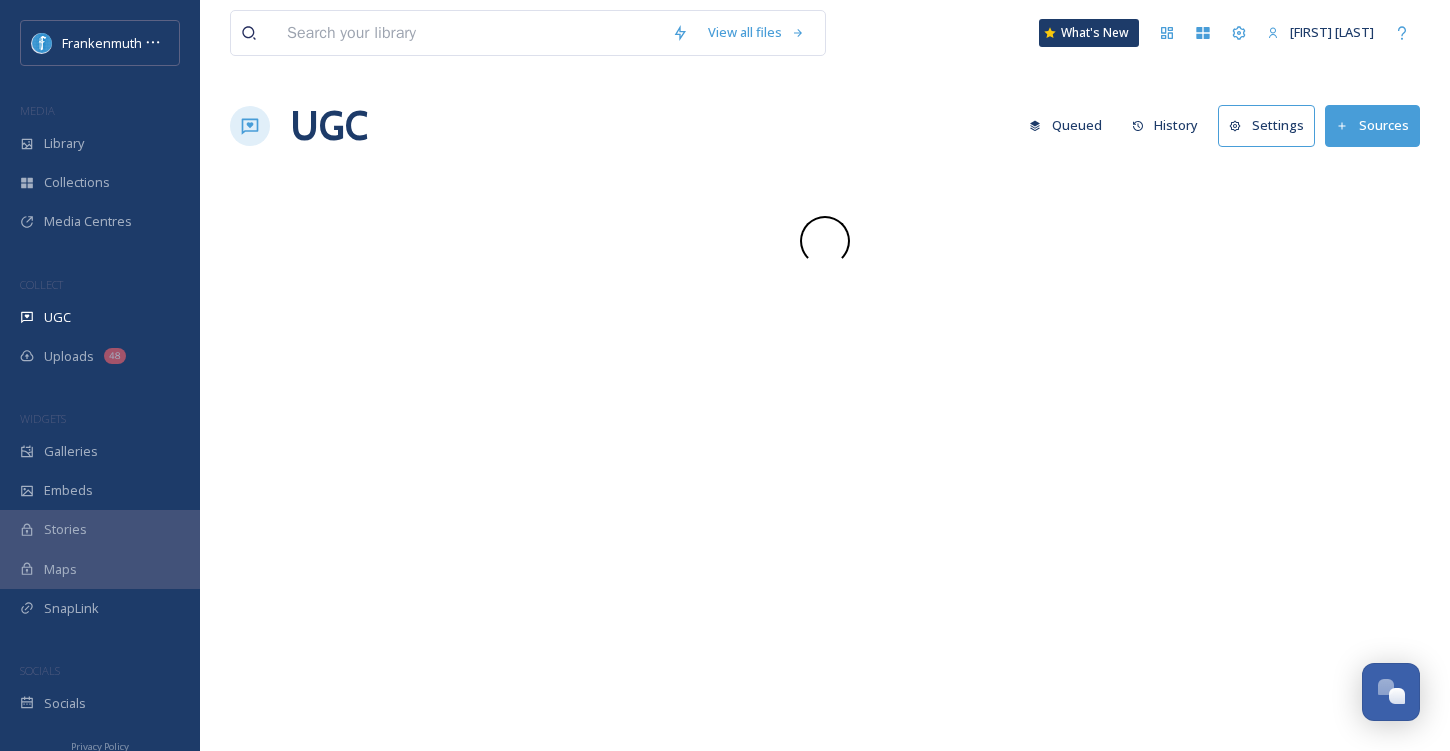 click on "UGC" at bounding box center (100, 317) 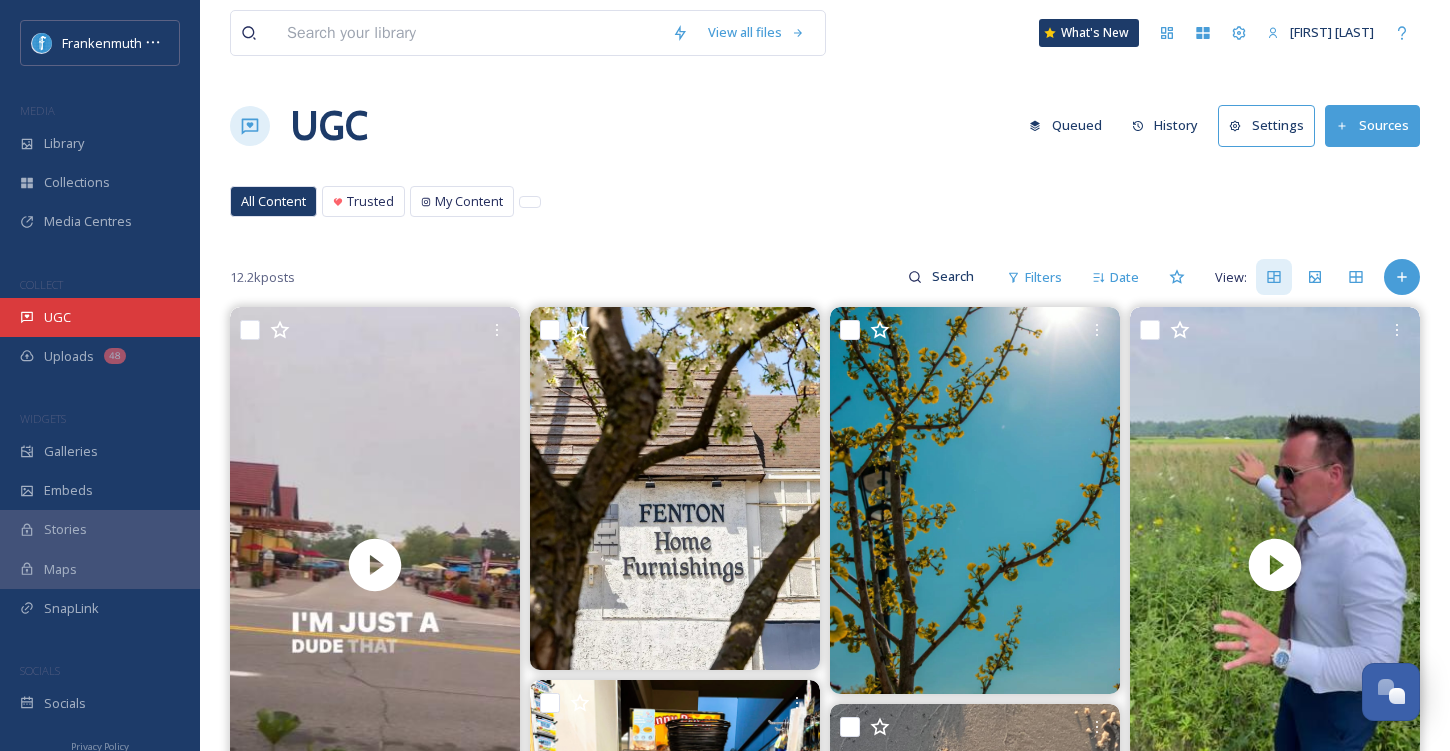 click on "UGC" at bounding box center [100, 317] 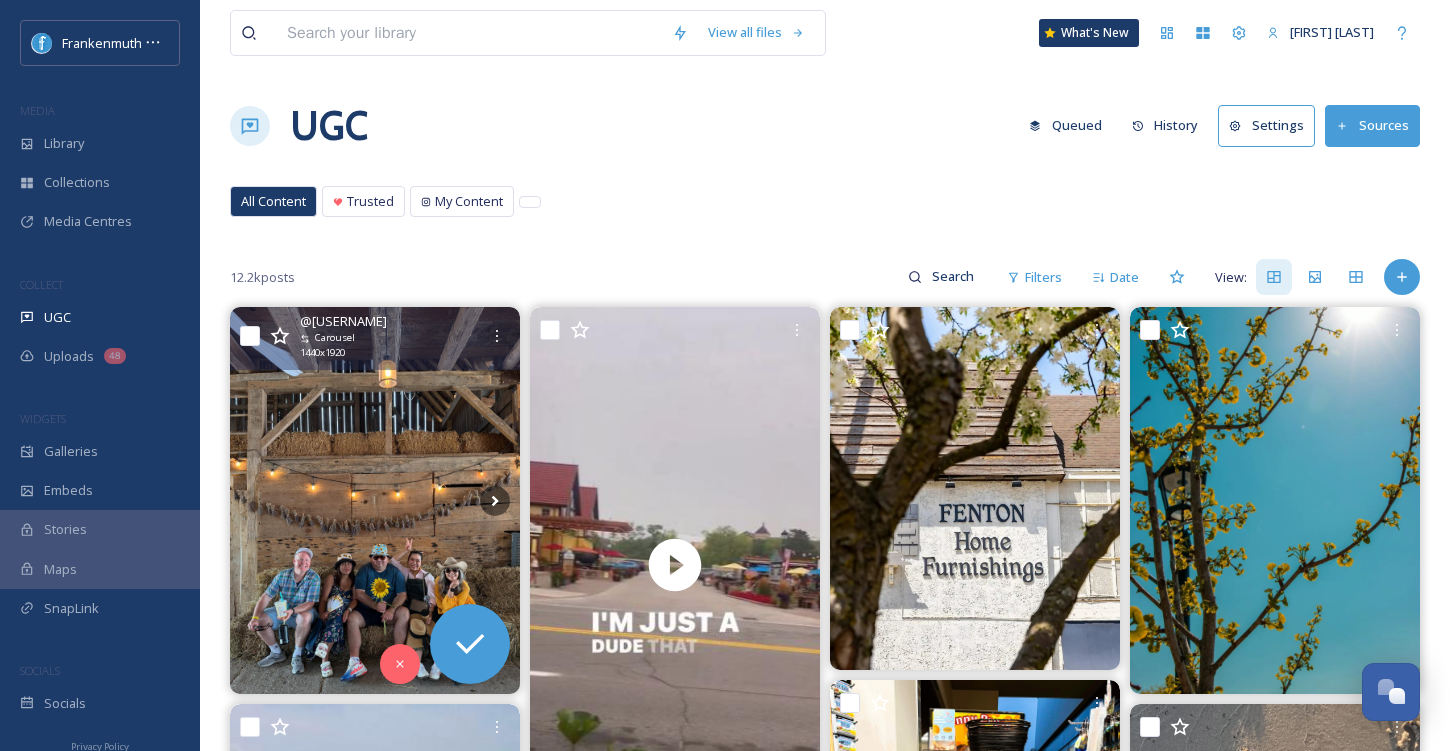 click at bounding box center (375, 500) 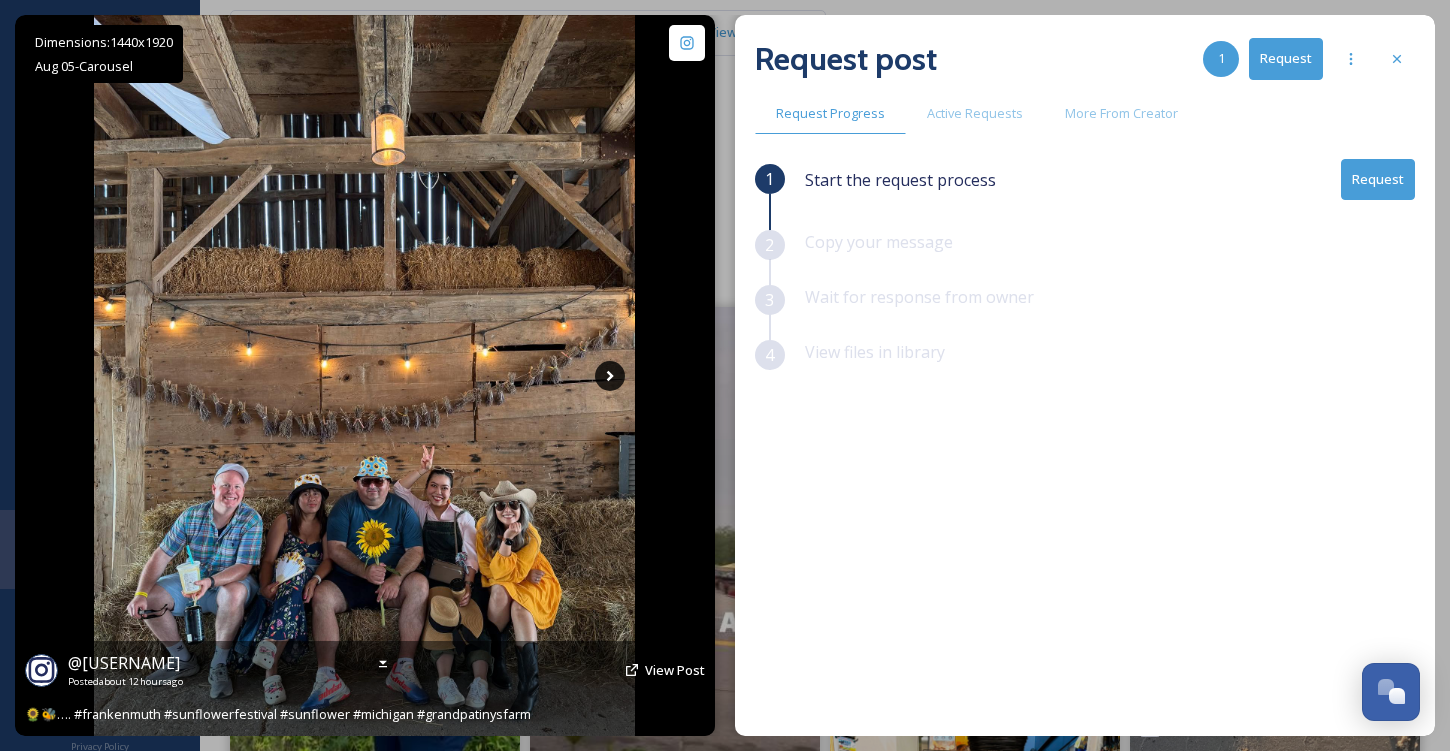 click 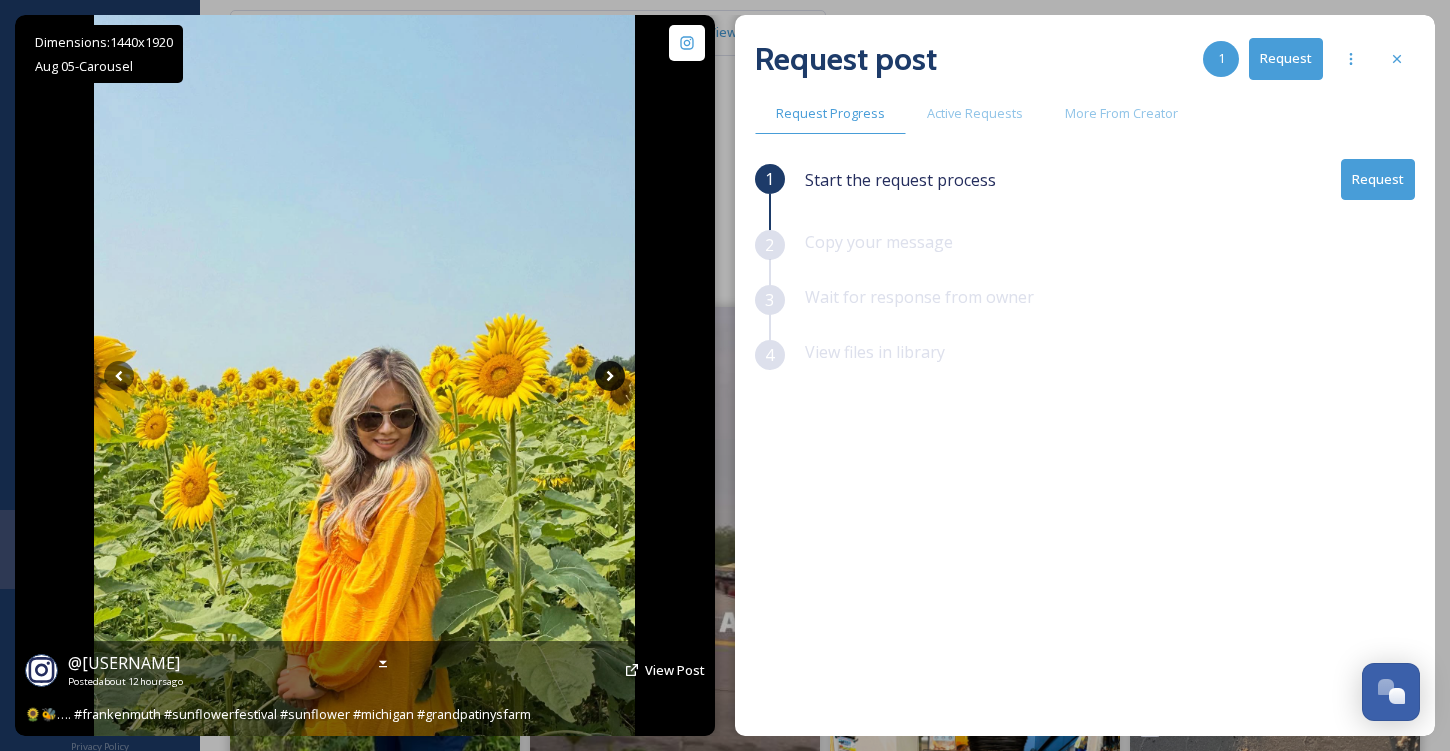 click 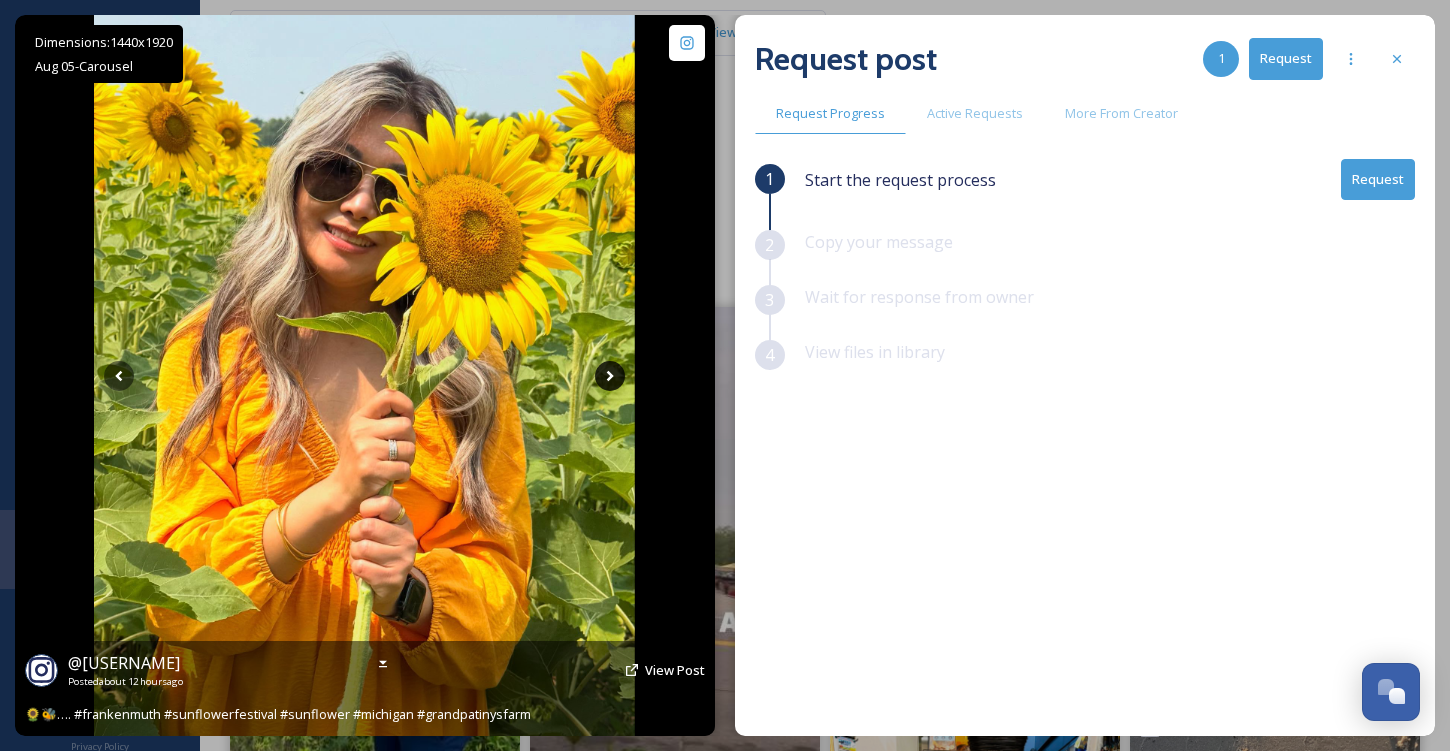 click 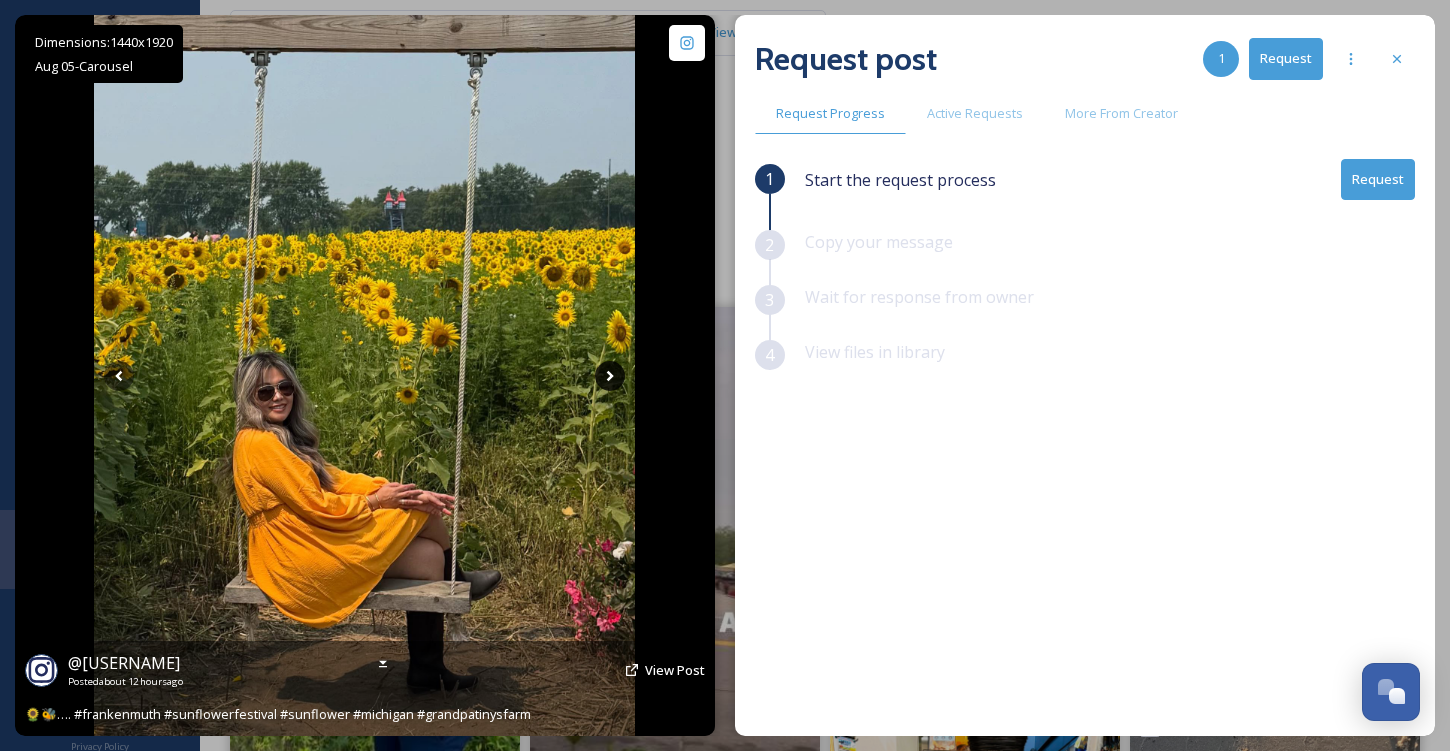 click 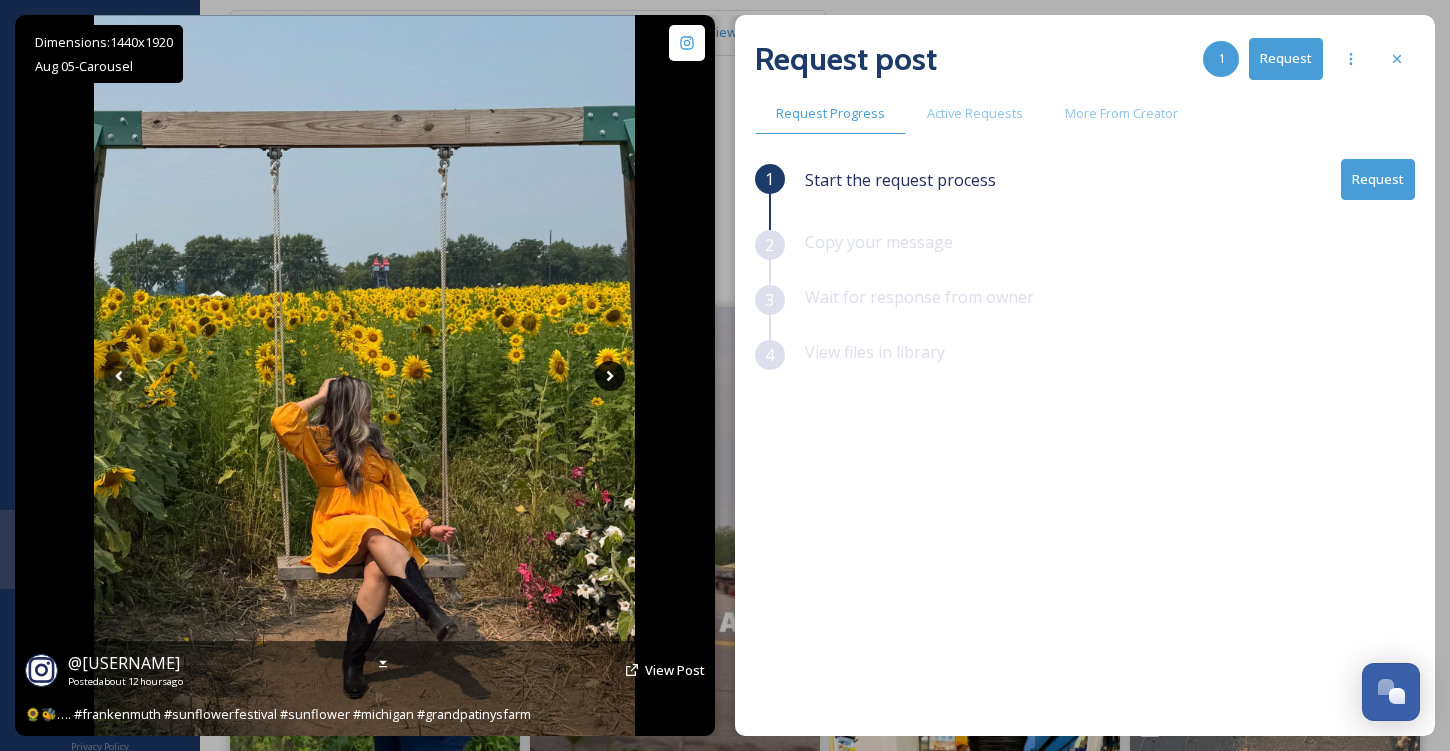 click 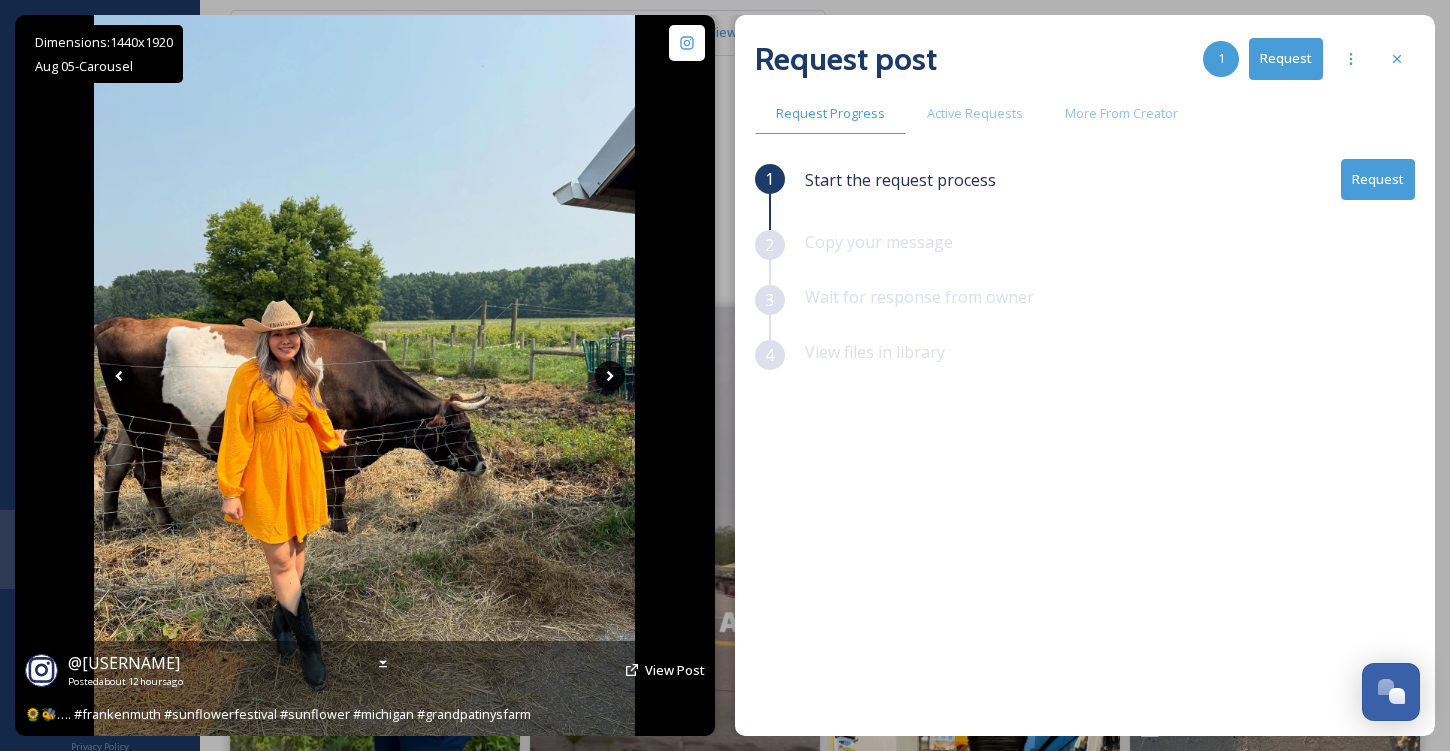 click 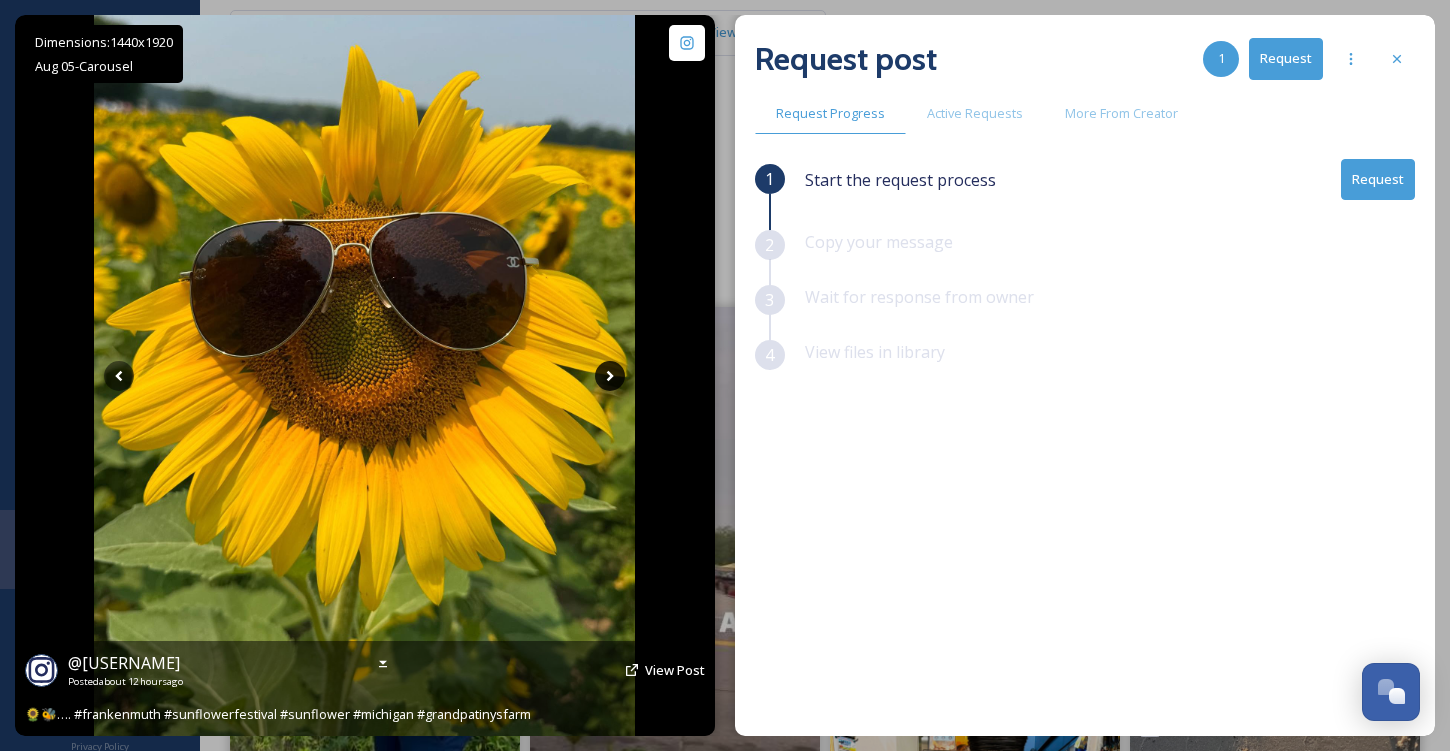 click 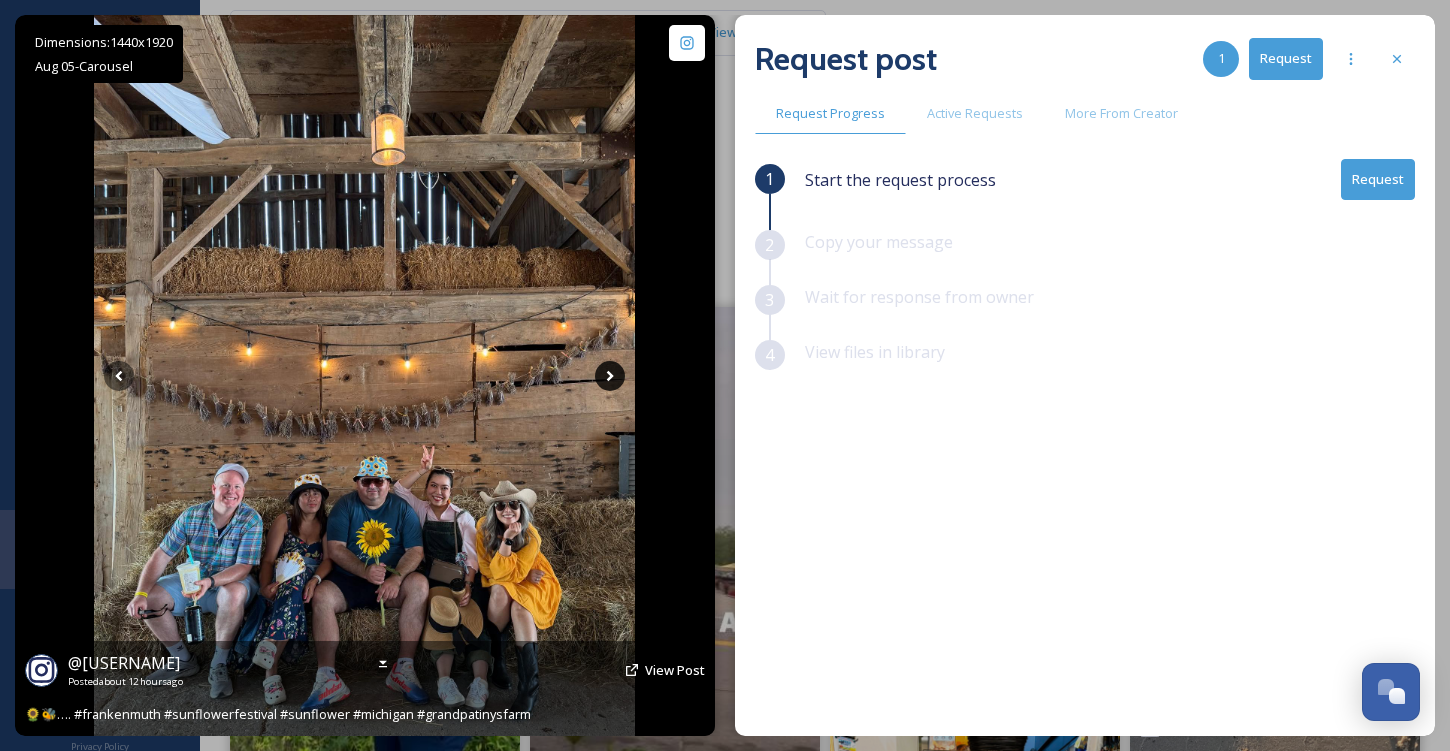 click 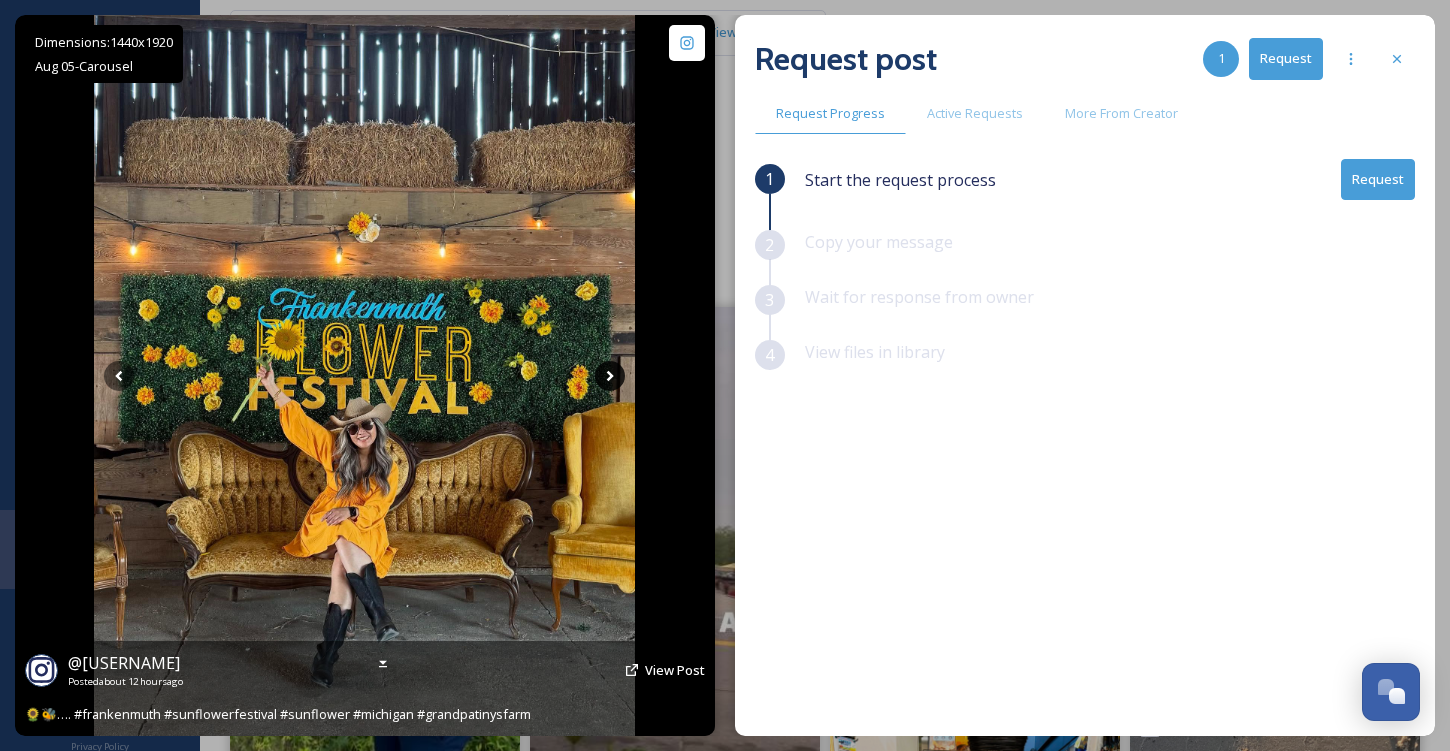 click 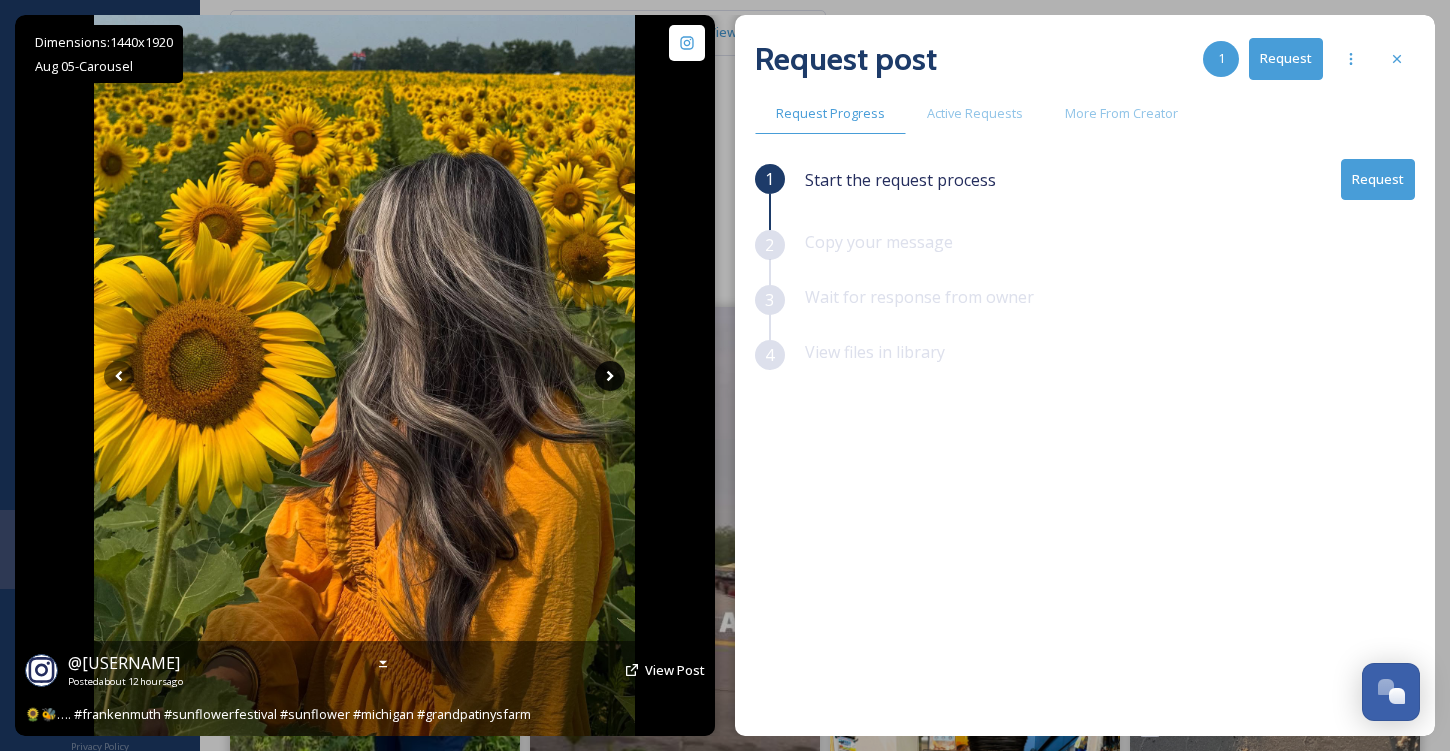 click 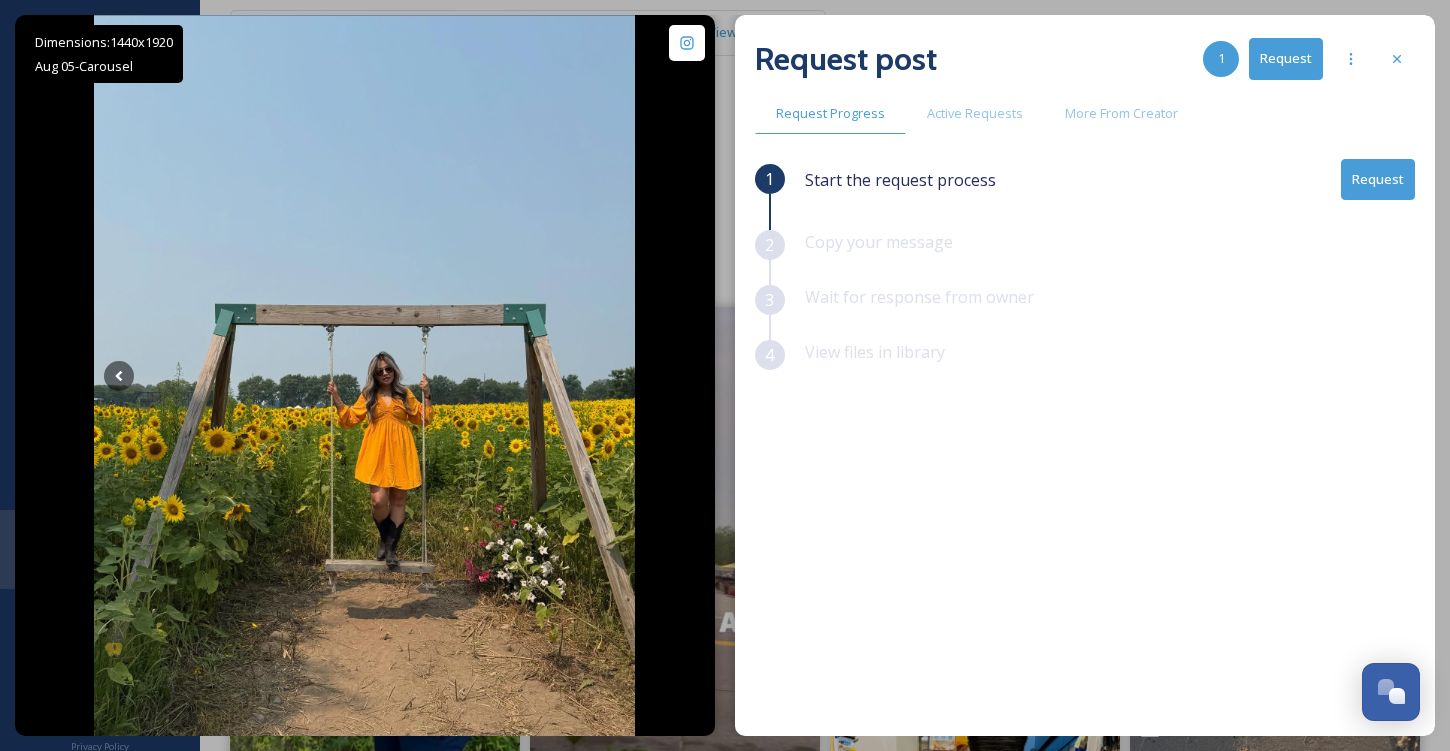 click on "Request" at bounding box center (1378, 179) 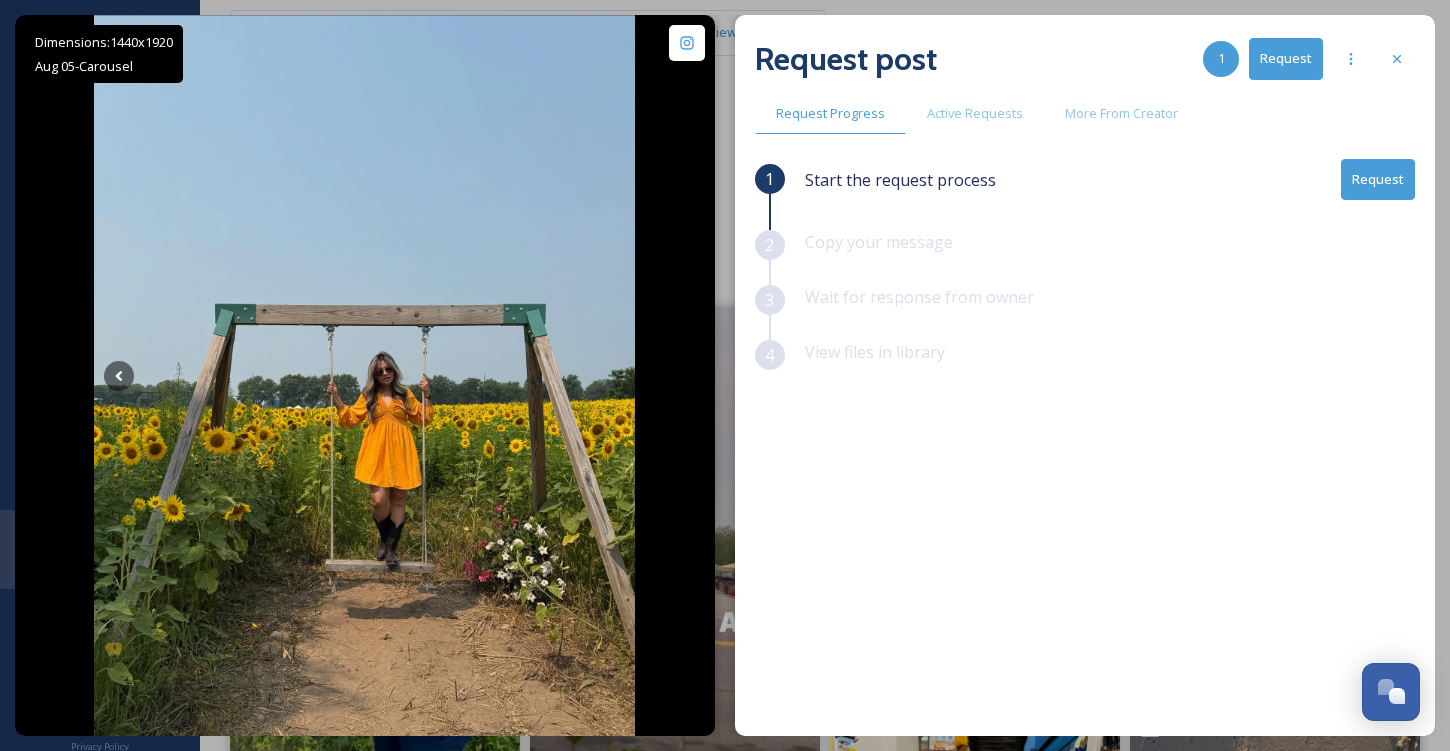 click on "Request" at bounding box center (1378, 179) 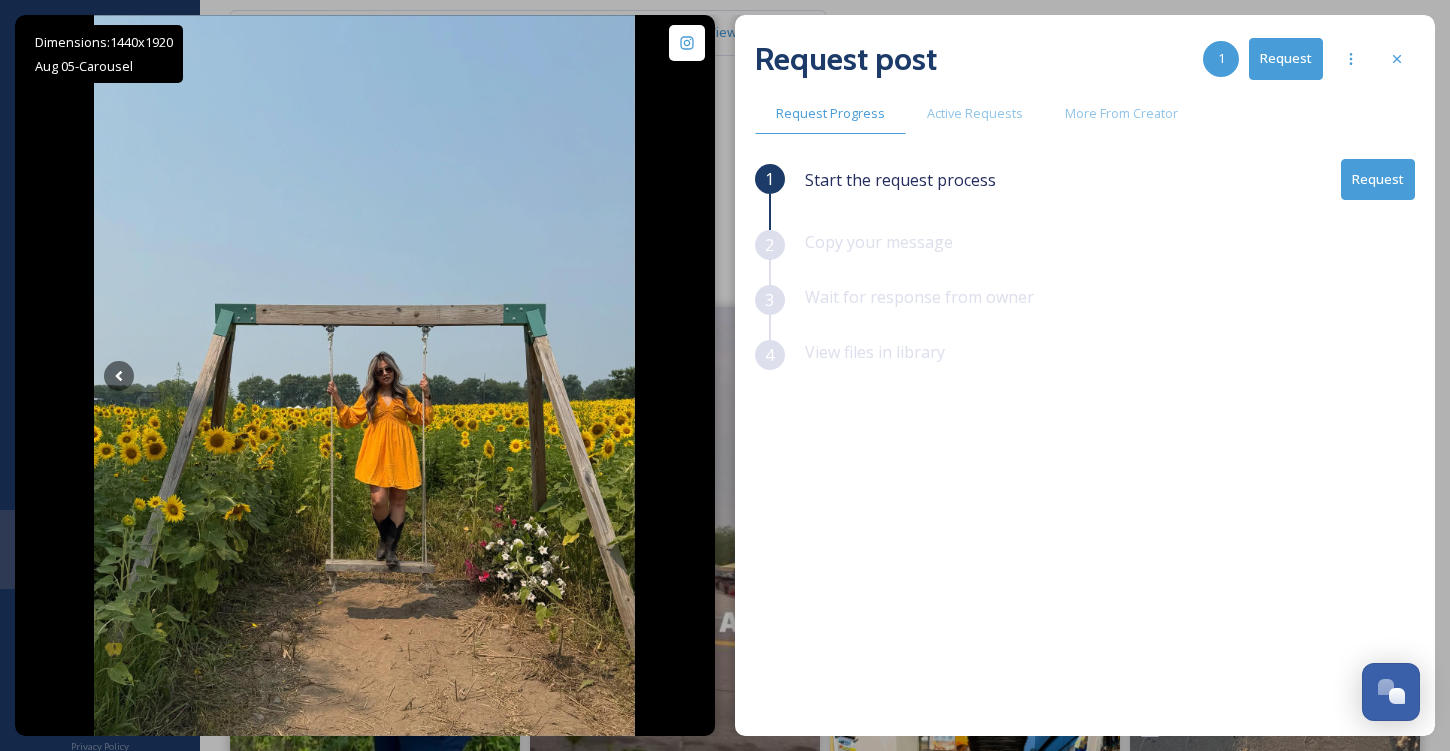 click on "Request" at bounding box center [1378, 179] 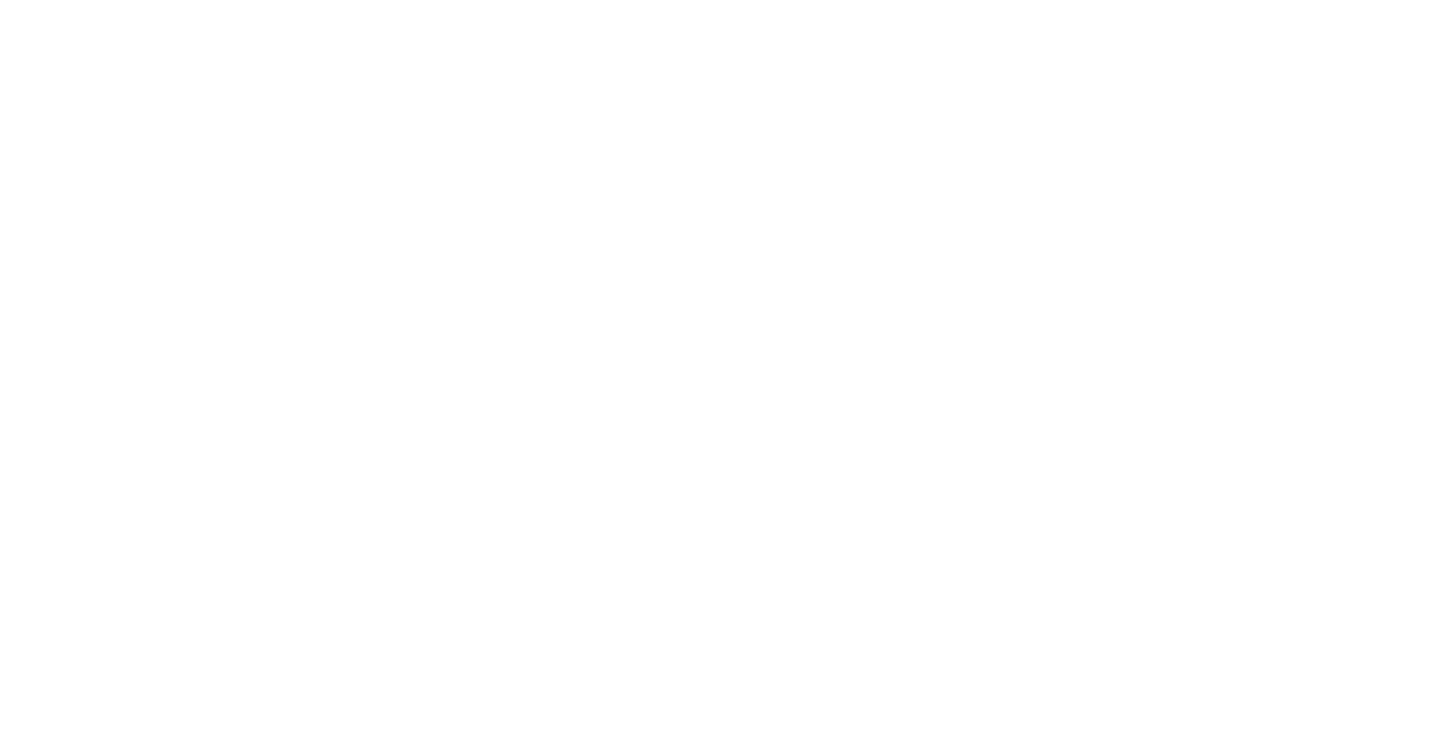 scroll, scrollTop: 0, scrollLeft: 0, axis: both 